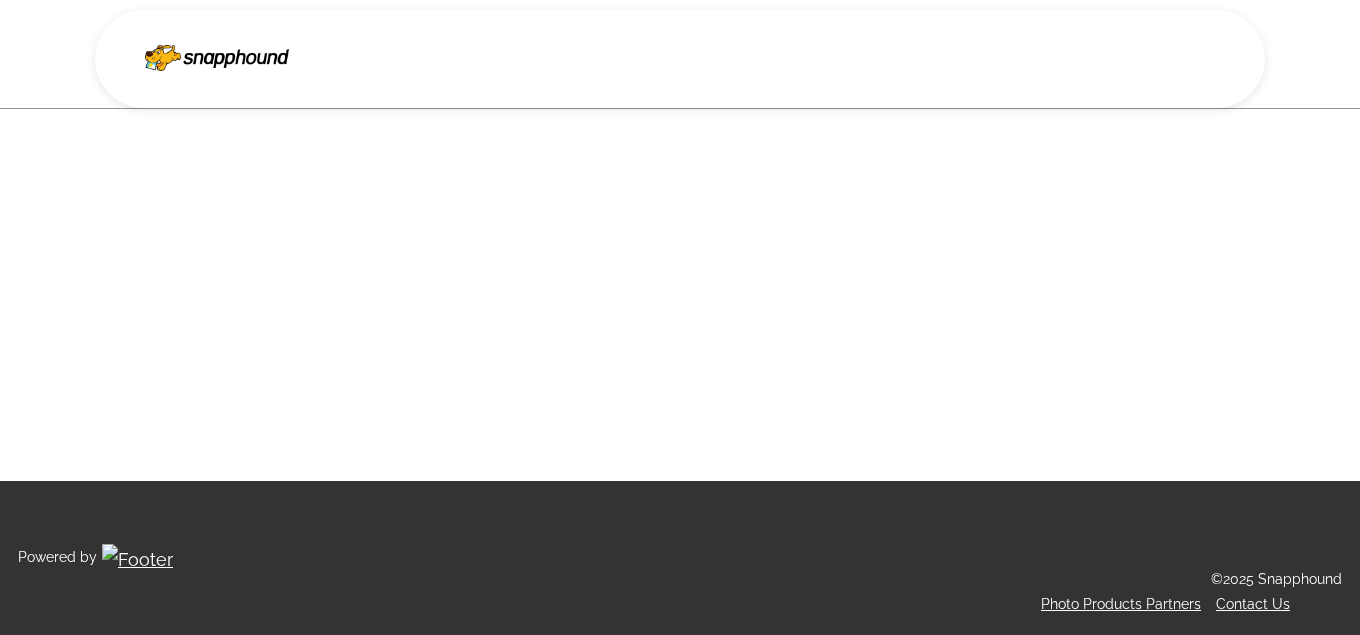 scroll, scrollTop: 0, scrollLeft: 0, axis: both 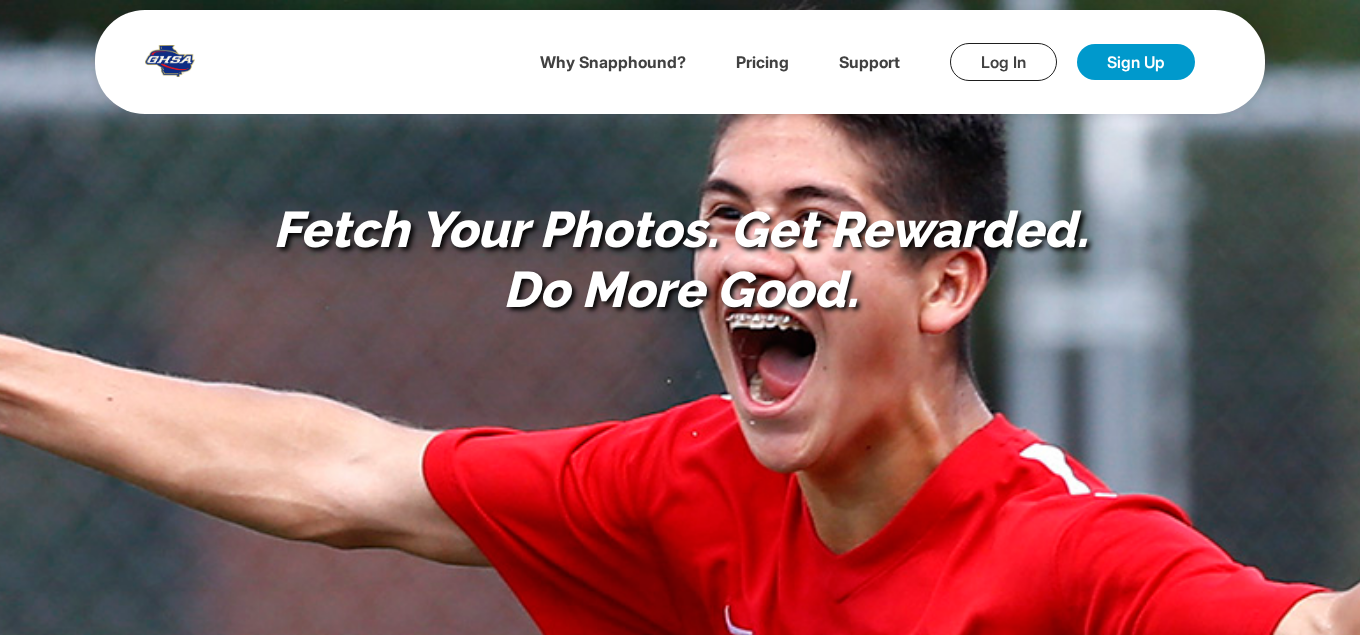 click on "Log In" at bounding box center [1003, 62] 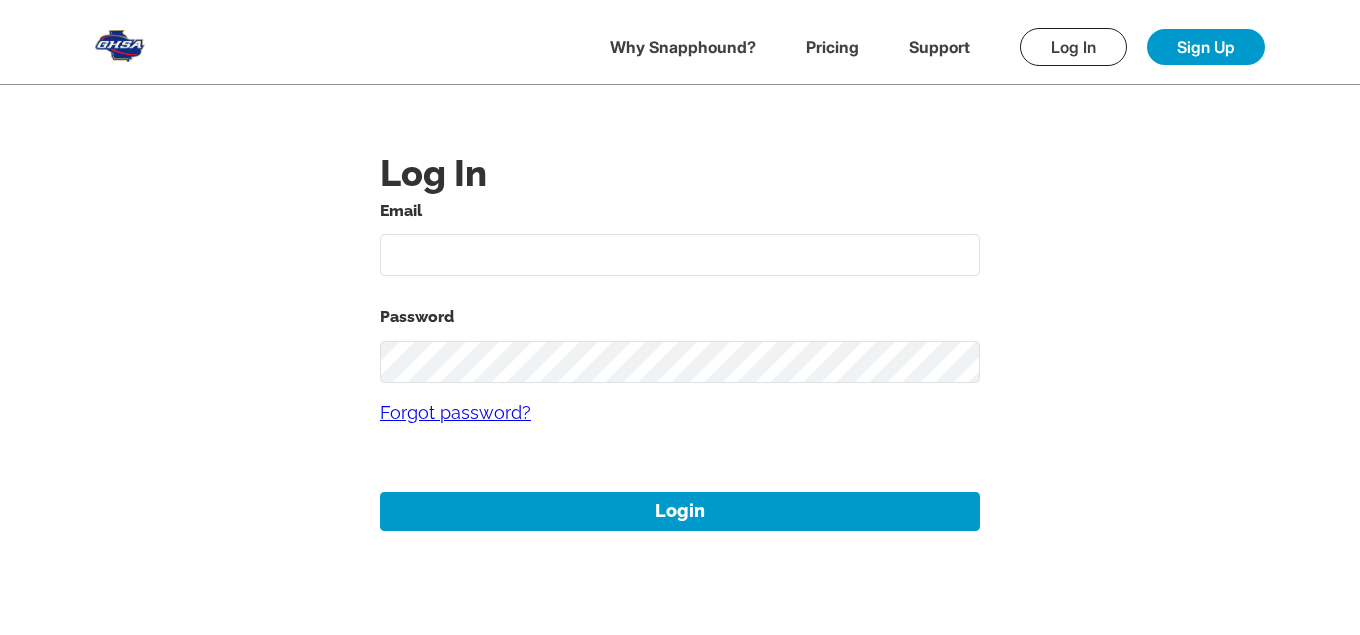 click at bounding box center (680, 255) 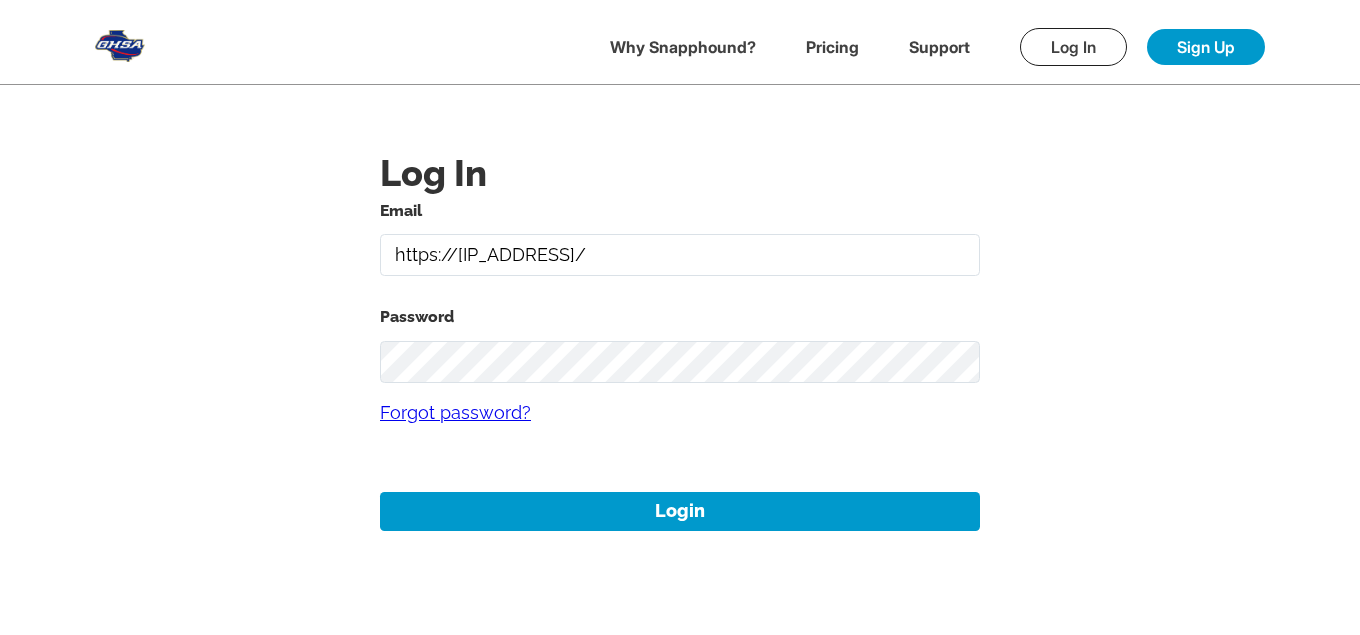 type on "https://[IP_ADDRESS]/" 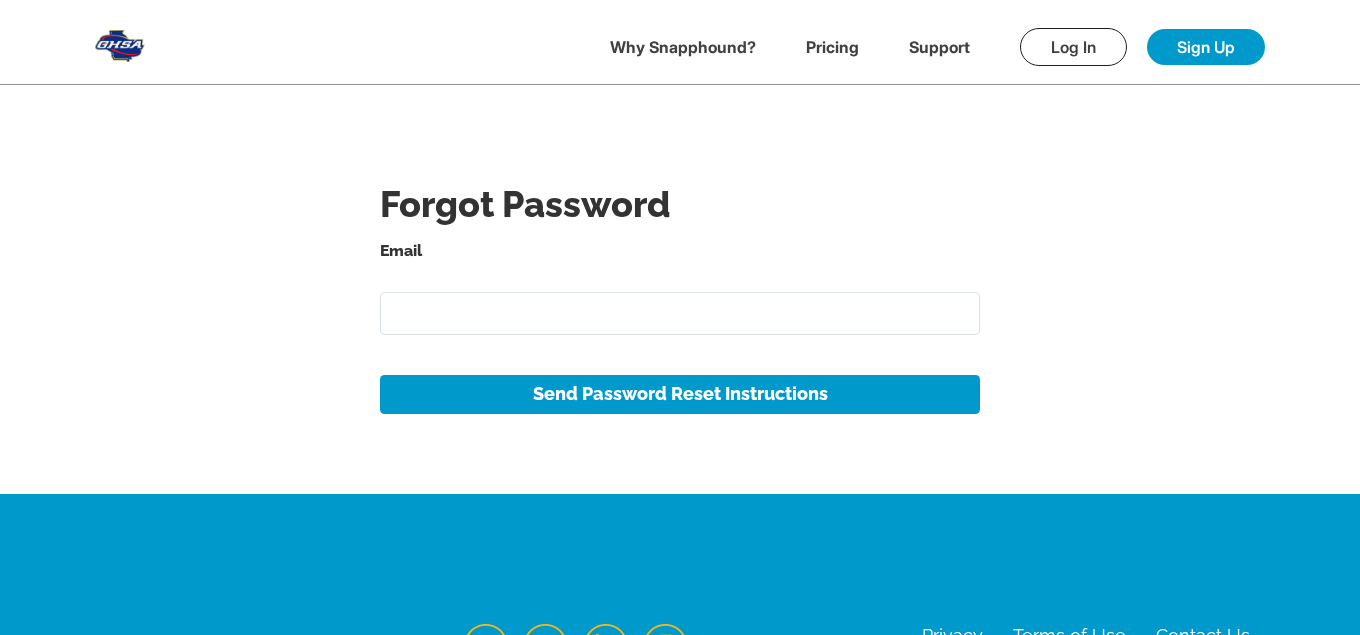 click on "Why Snapphound?" at bounding box center (683, 47) 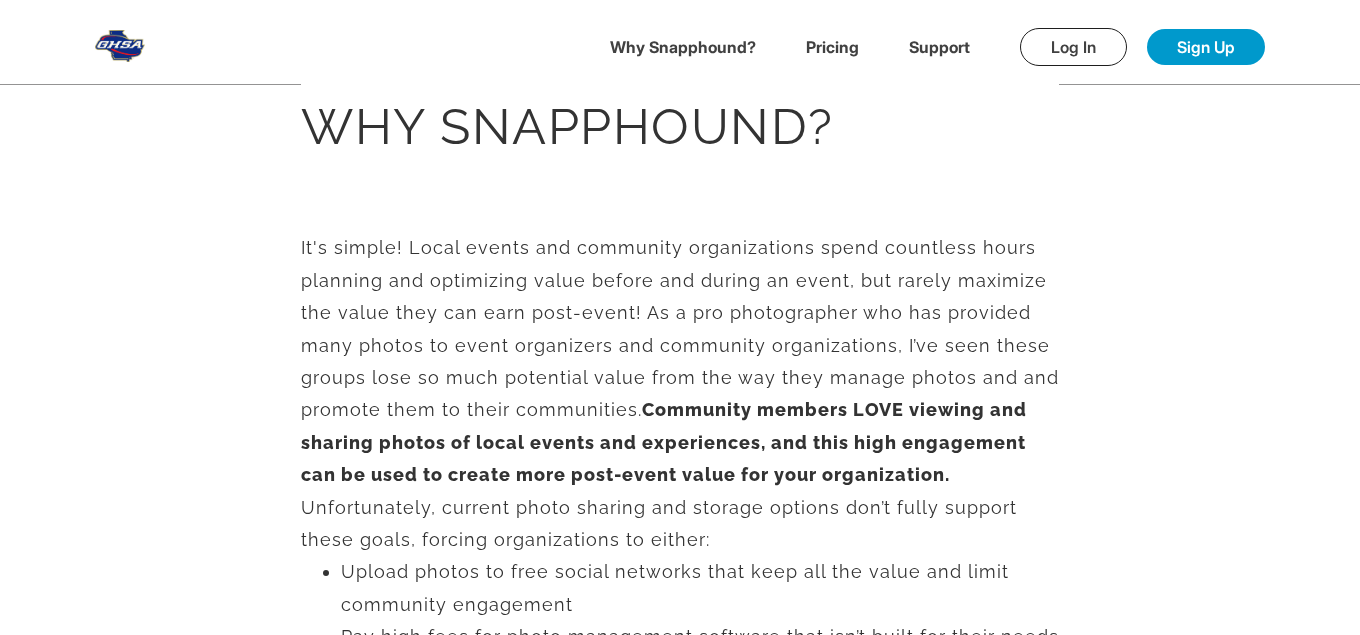 click on "Log In" at bounding box center [1073, 47] 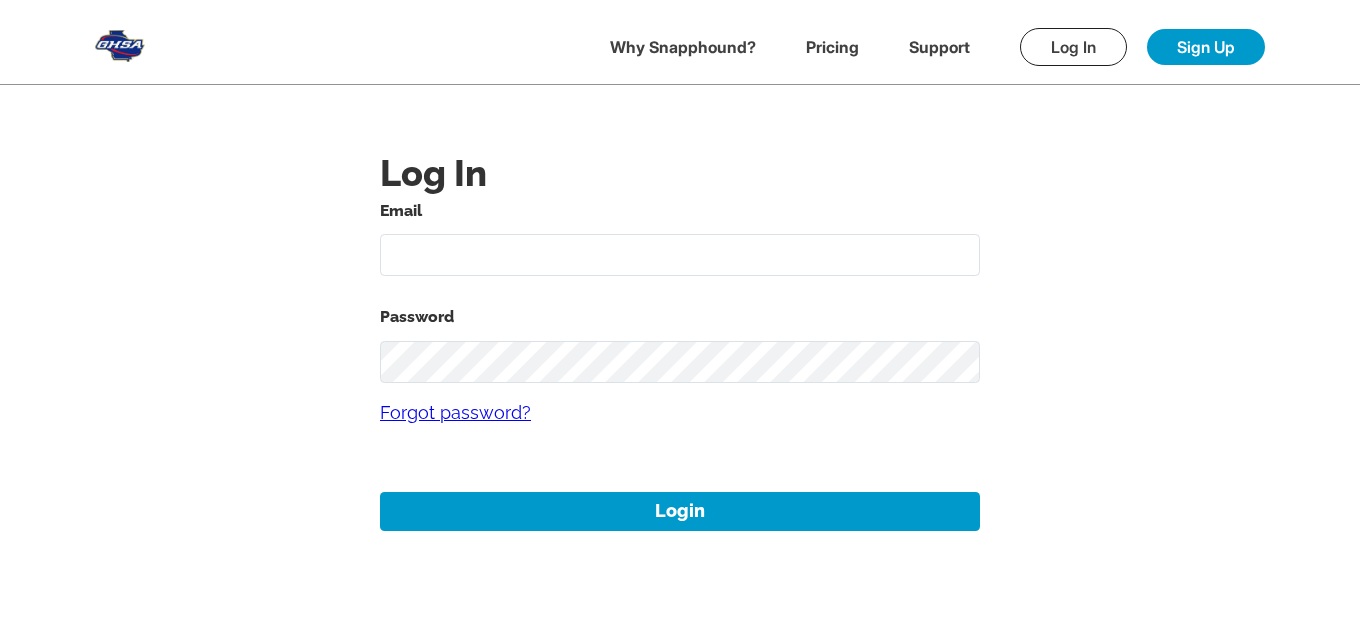 click on "Email" at bounding box center [680, 237] 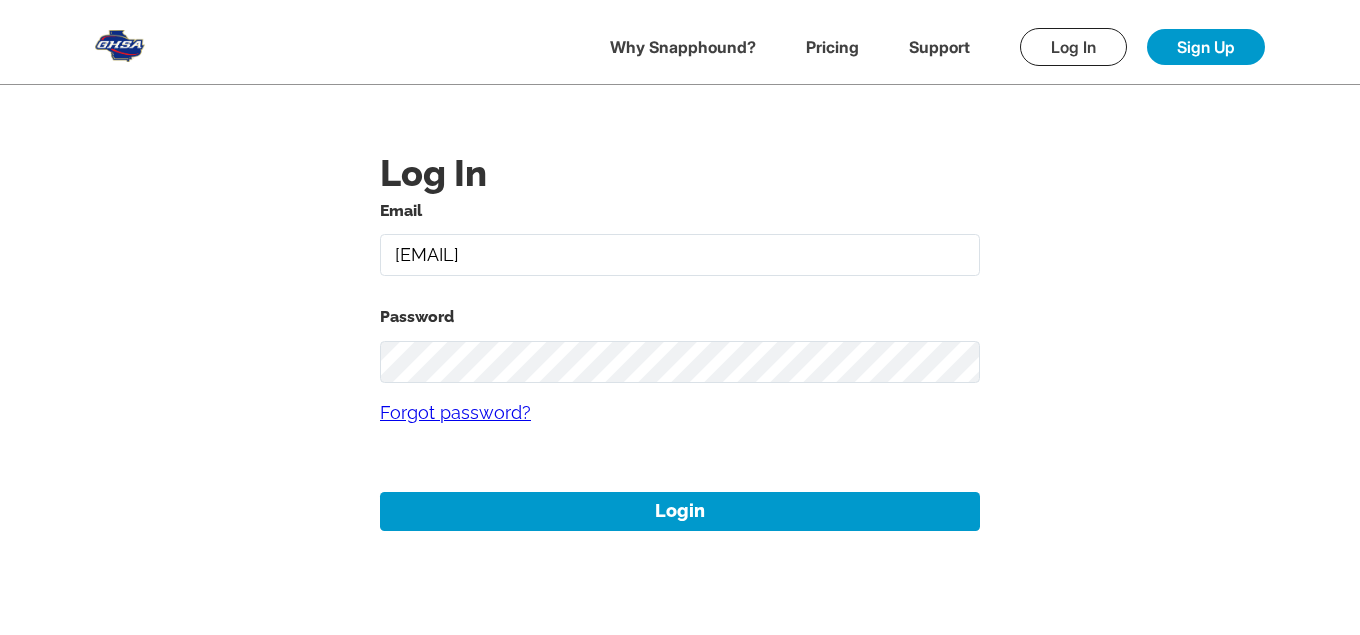 type on "[EMAIL]" 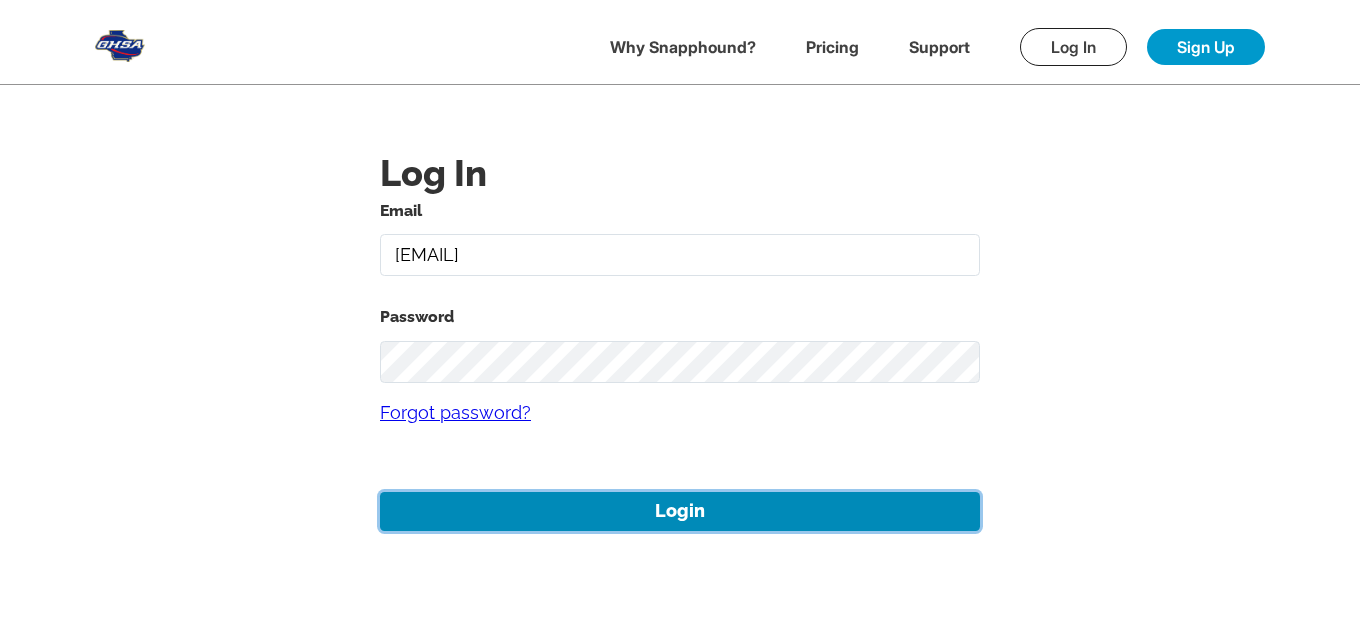 click on "Login" at bounding box center (680, 511) 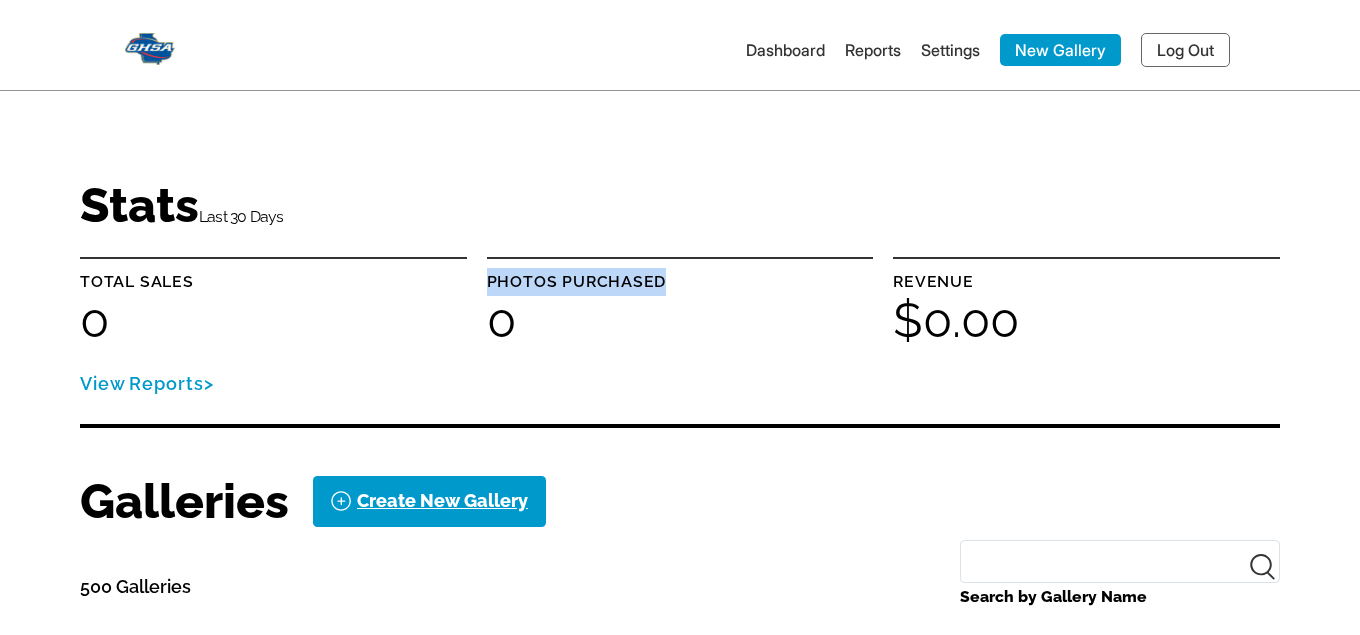 drag, startPoint x: 684, startPoint y: 279, endPoint x: 483, endPoint y: 271, distance: 201.15913 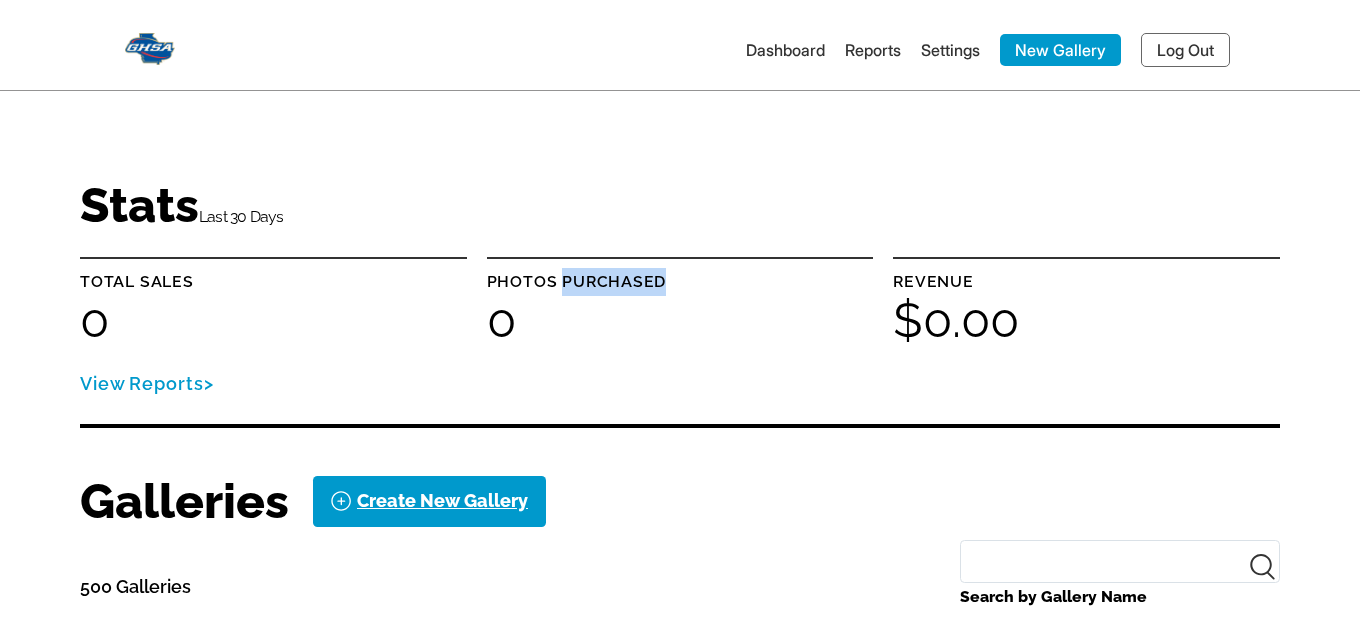 click on "Photos purchased" at bounding box center (680, 282) 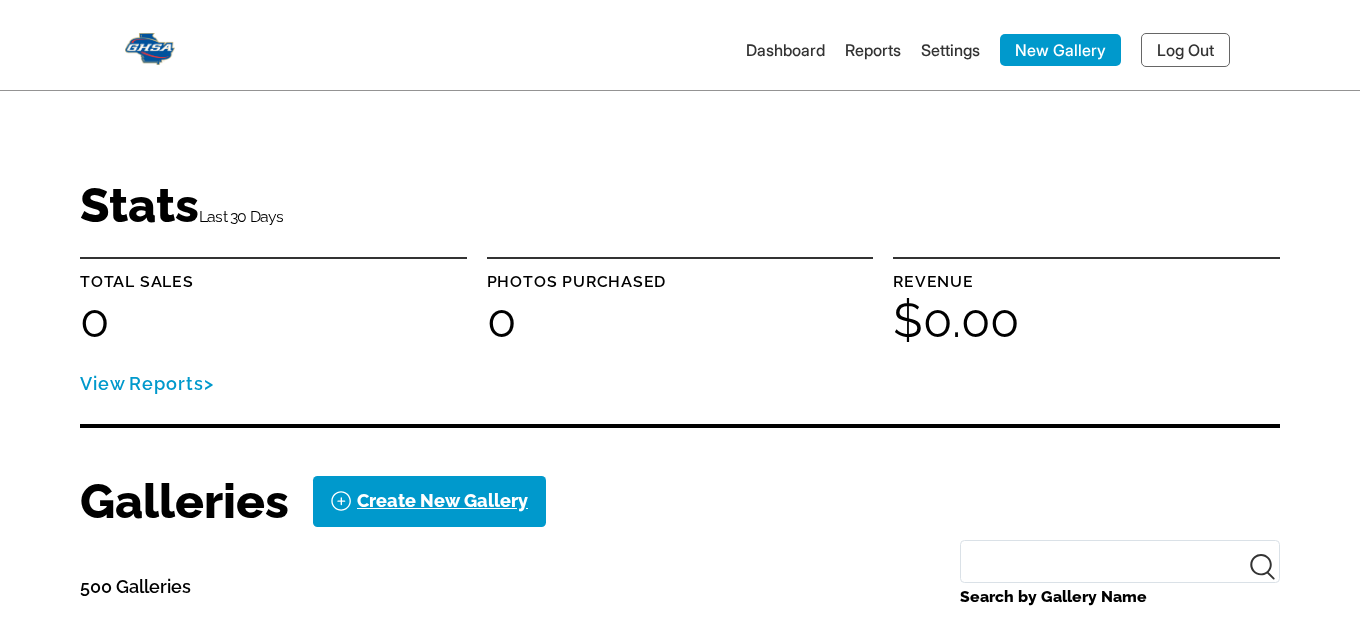 click on "Photos purchased" at bounding box center (680, 282) 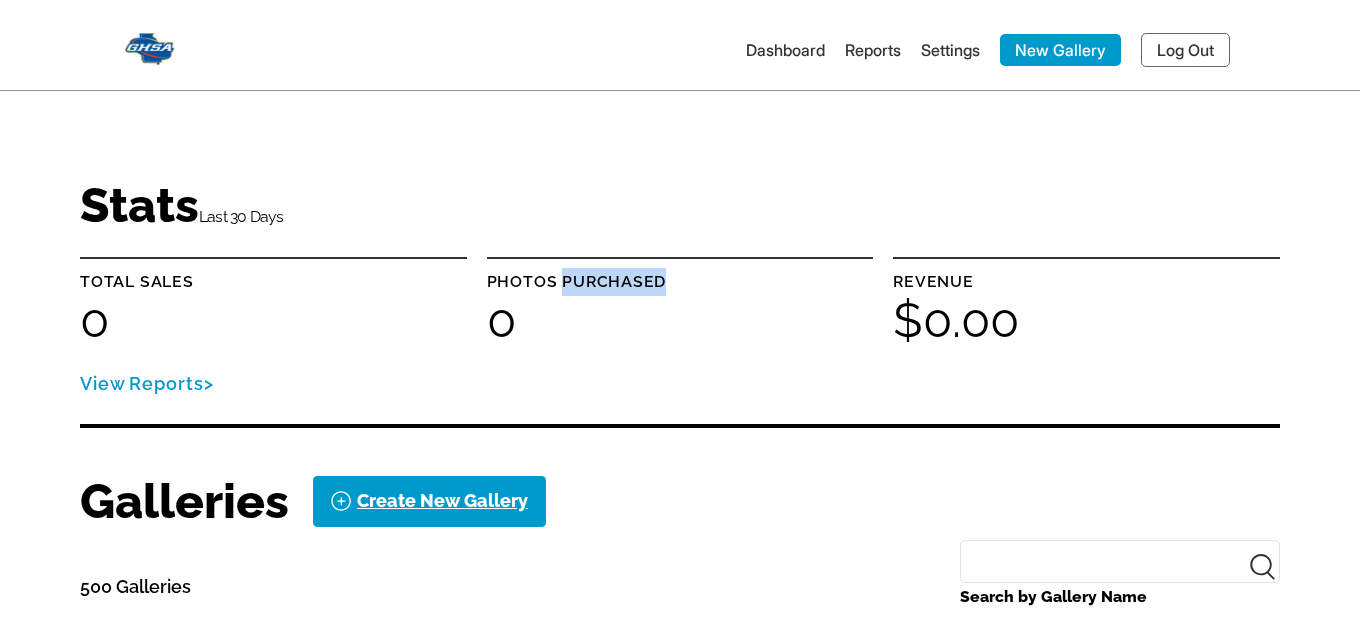 click on "Photos purchased" at bounding box center (680, 282) 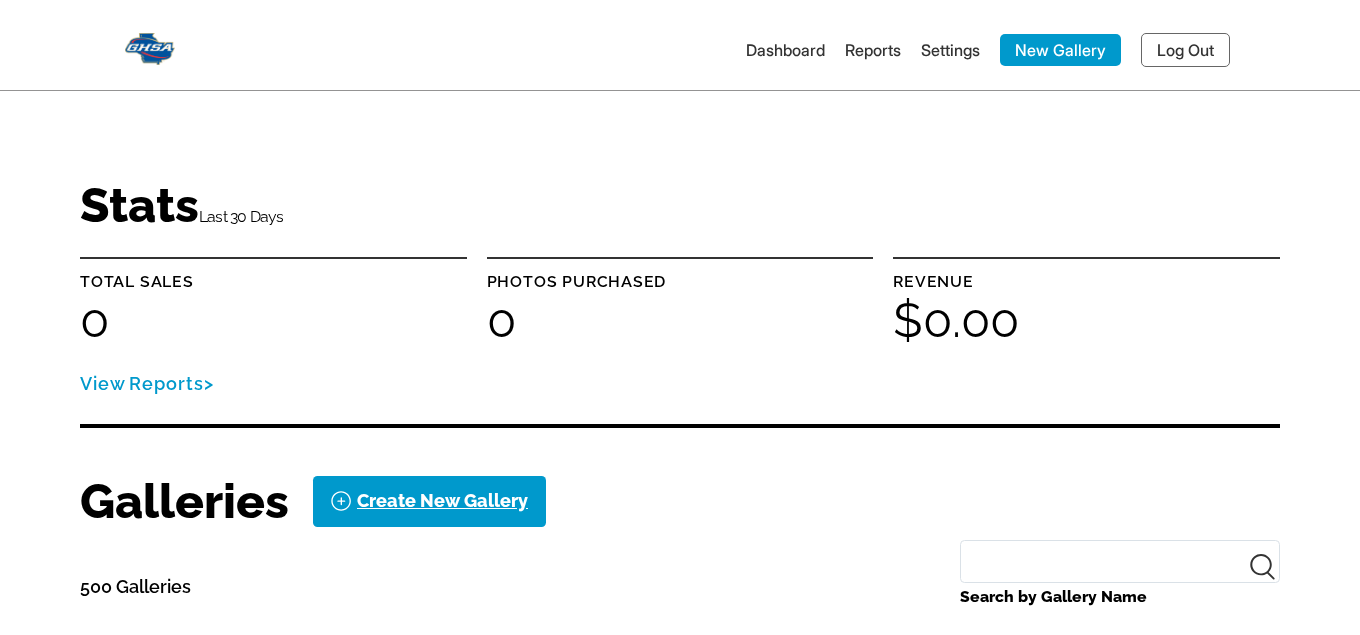 click on "Photos purchased" at bounding box center [680, 282] 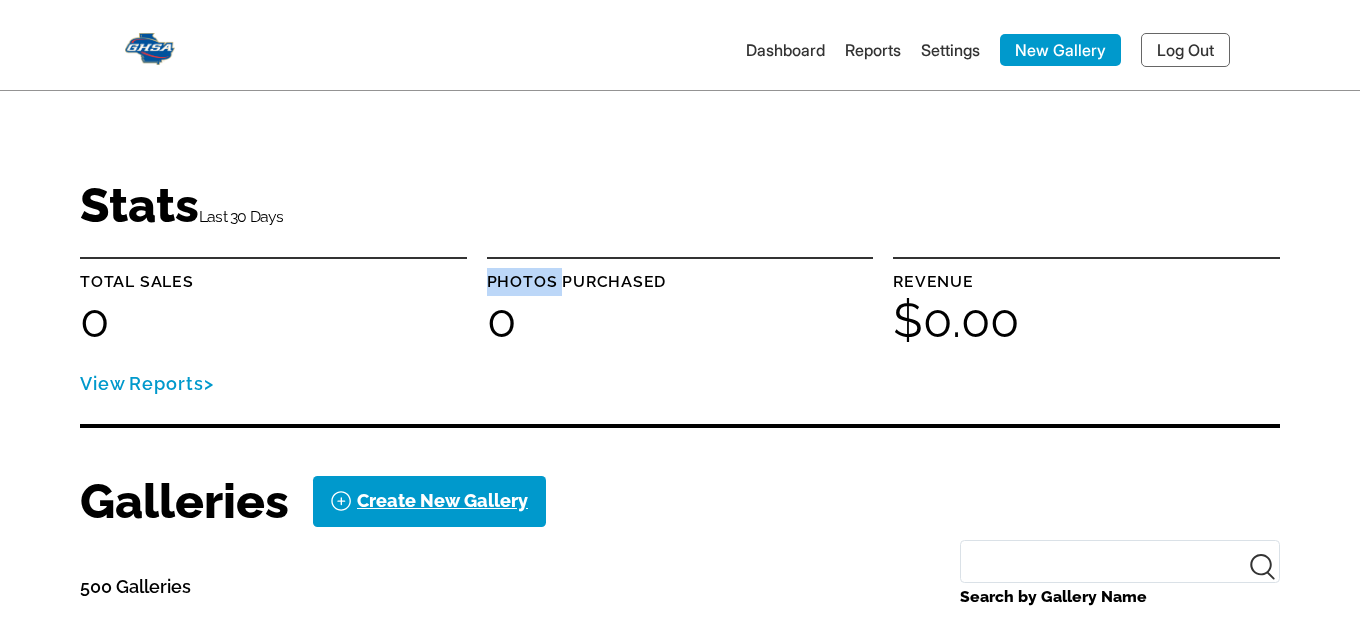 click on "Photos purchased" at bounding box center (680, 282) 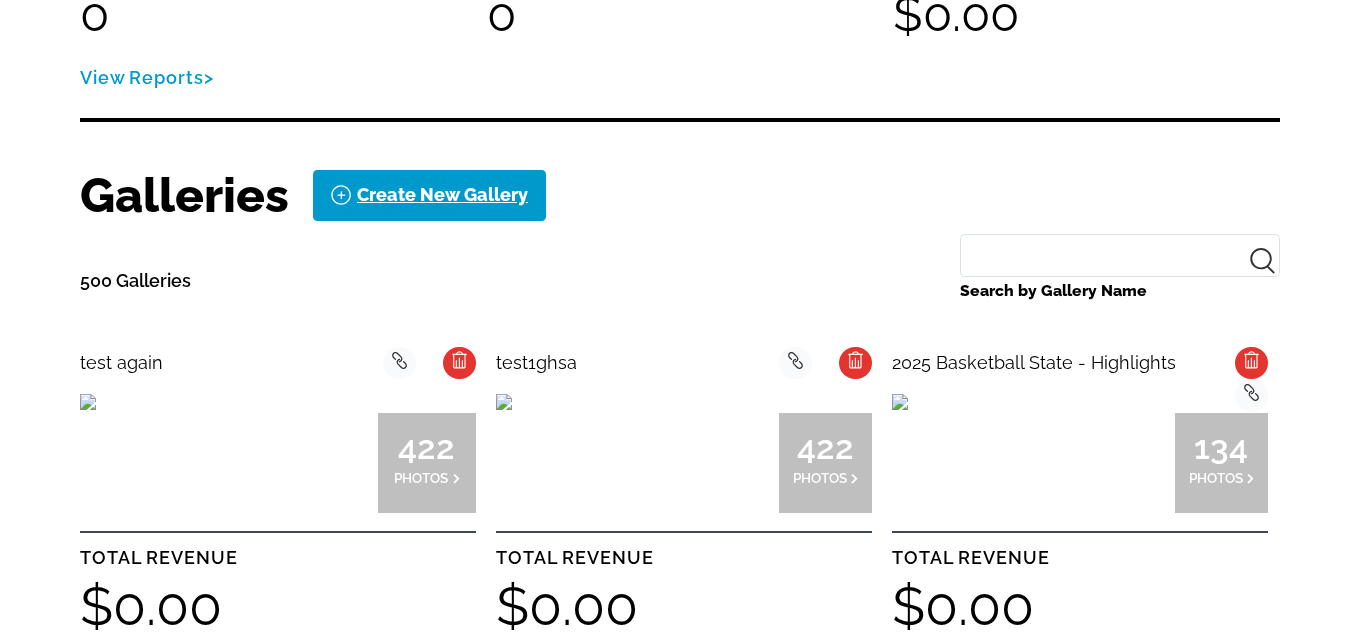 scroll, scrollTop: 0, scrollLeft: 0, axis: both 